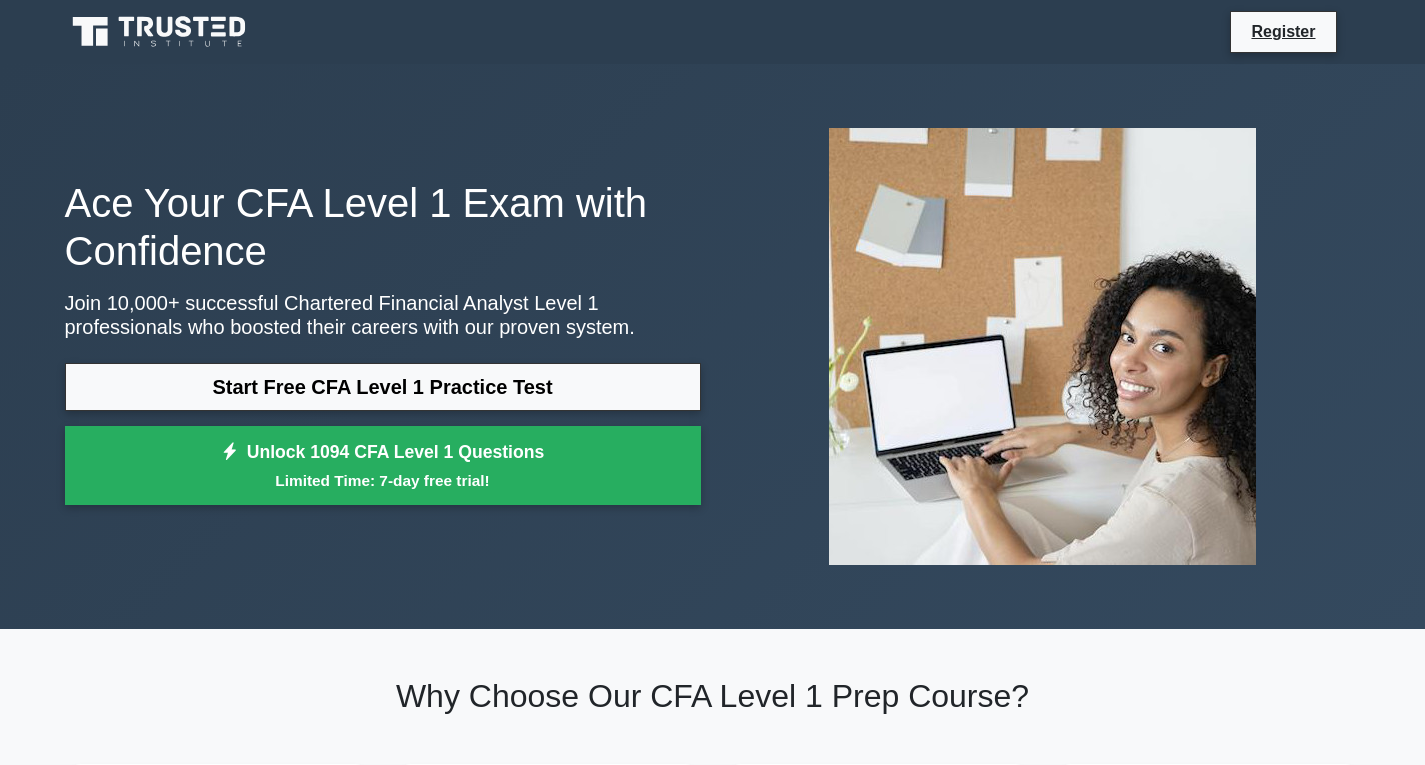 scroll, scrollTop: 0, scrollLeft: 0, axis: both 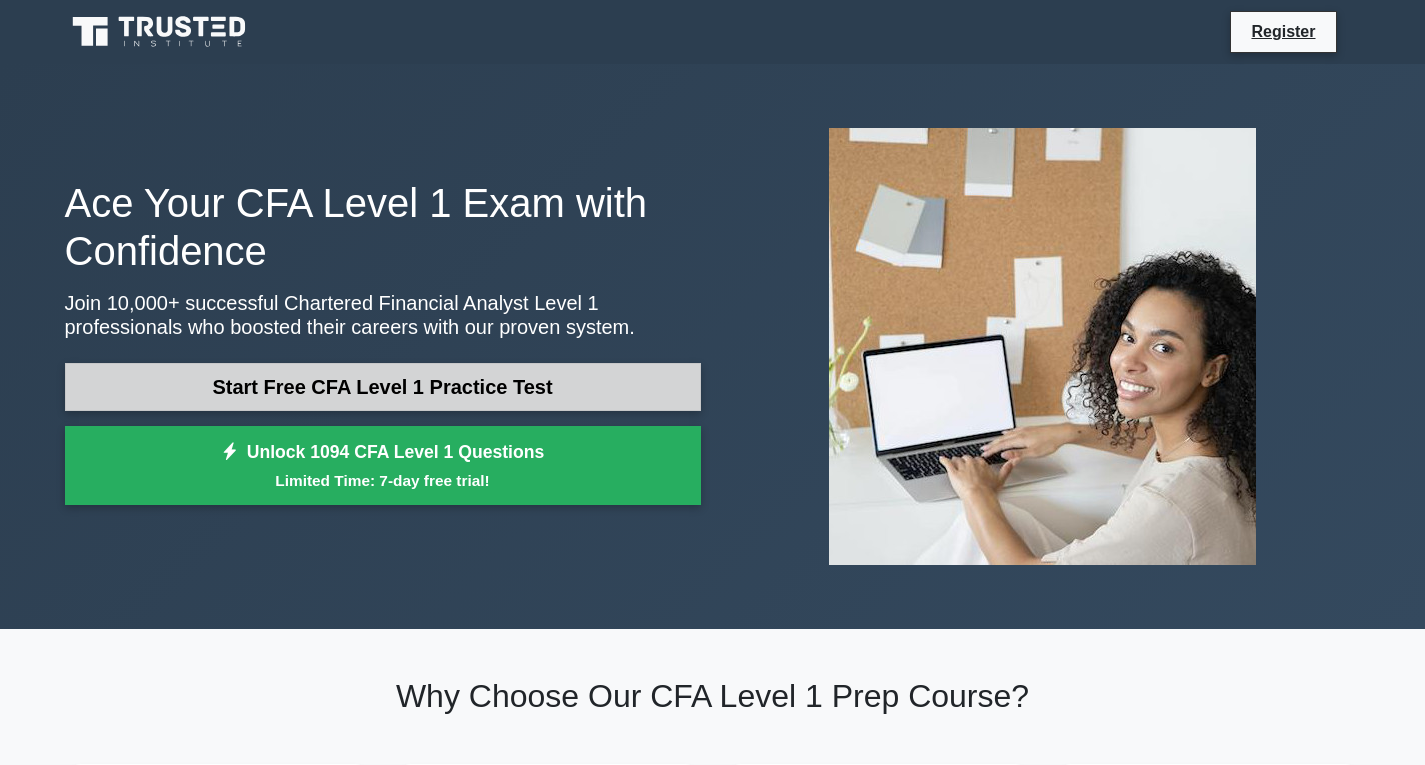 click on "Start Free CFA Level 1 Practice Test" at bounding box center (383, 387) 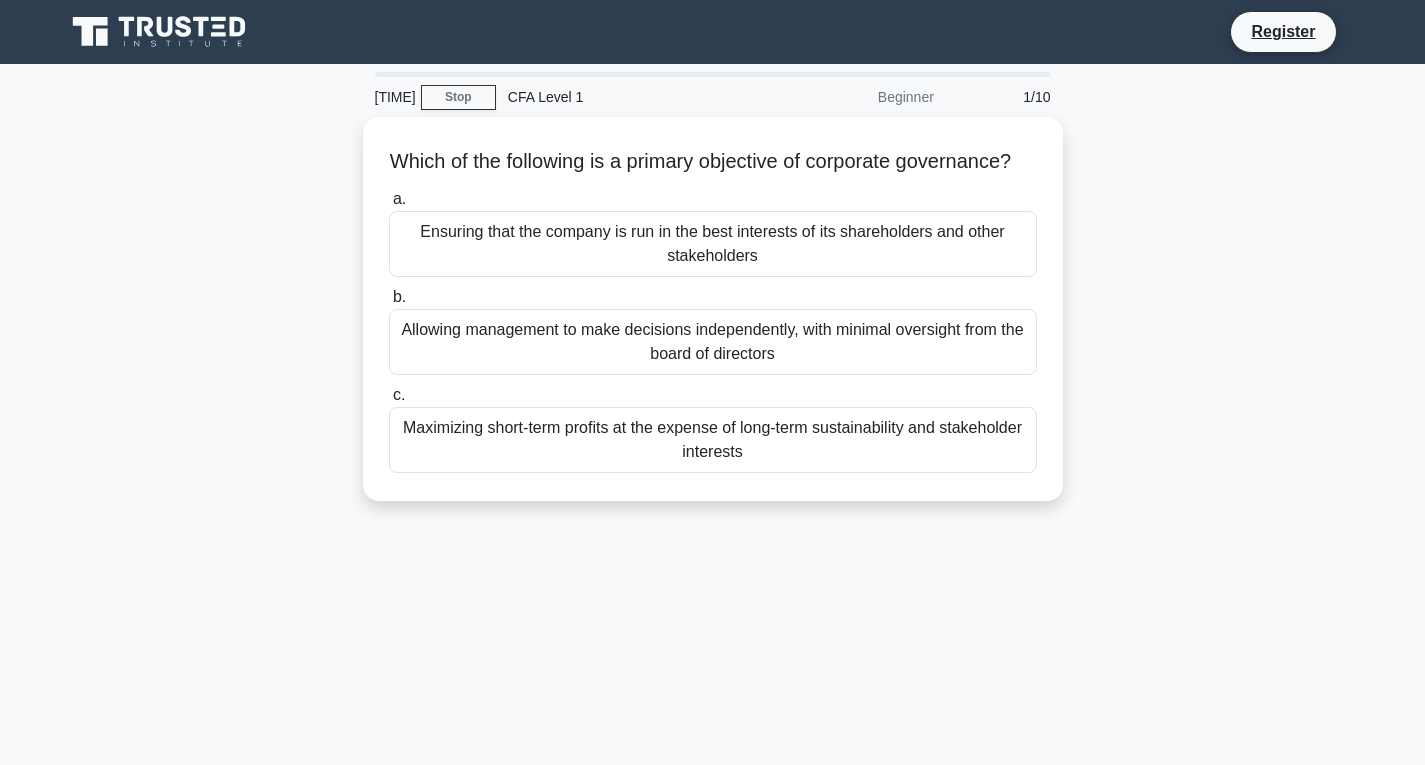scroll, scrollTop: 0, scrollLeft: 0, axis: both 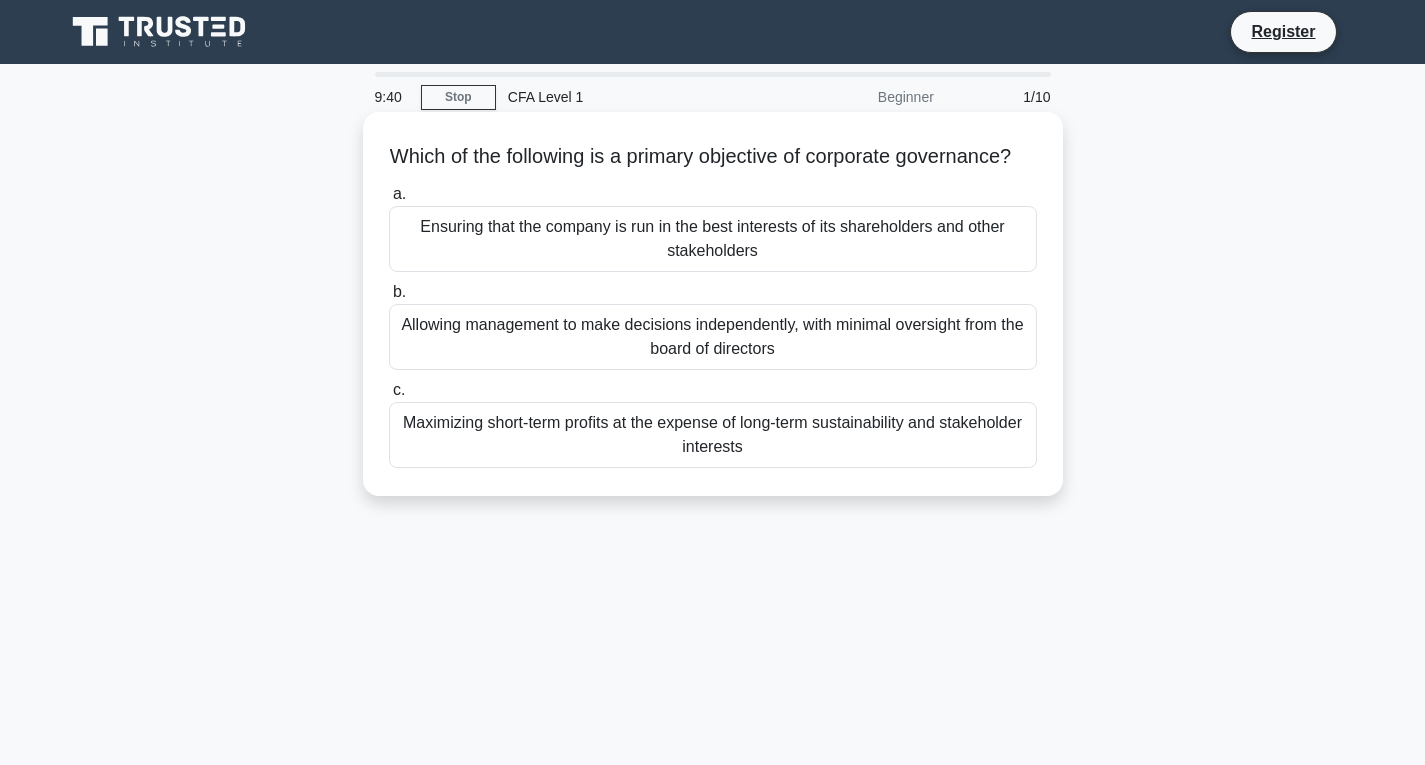 click on "Allowing management to make decisions independently, with minimal oversight from the board of directors" at bounding box center (713, 337) 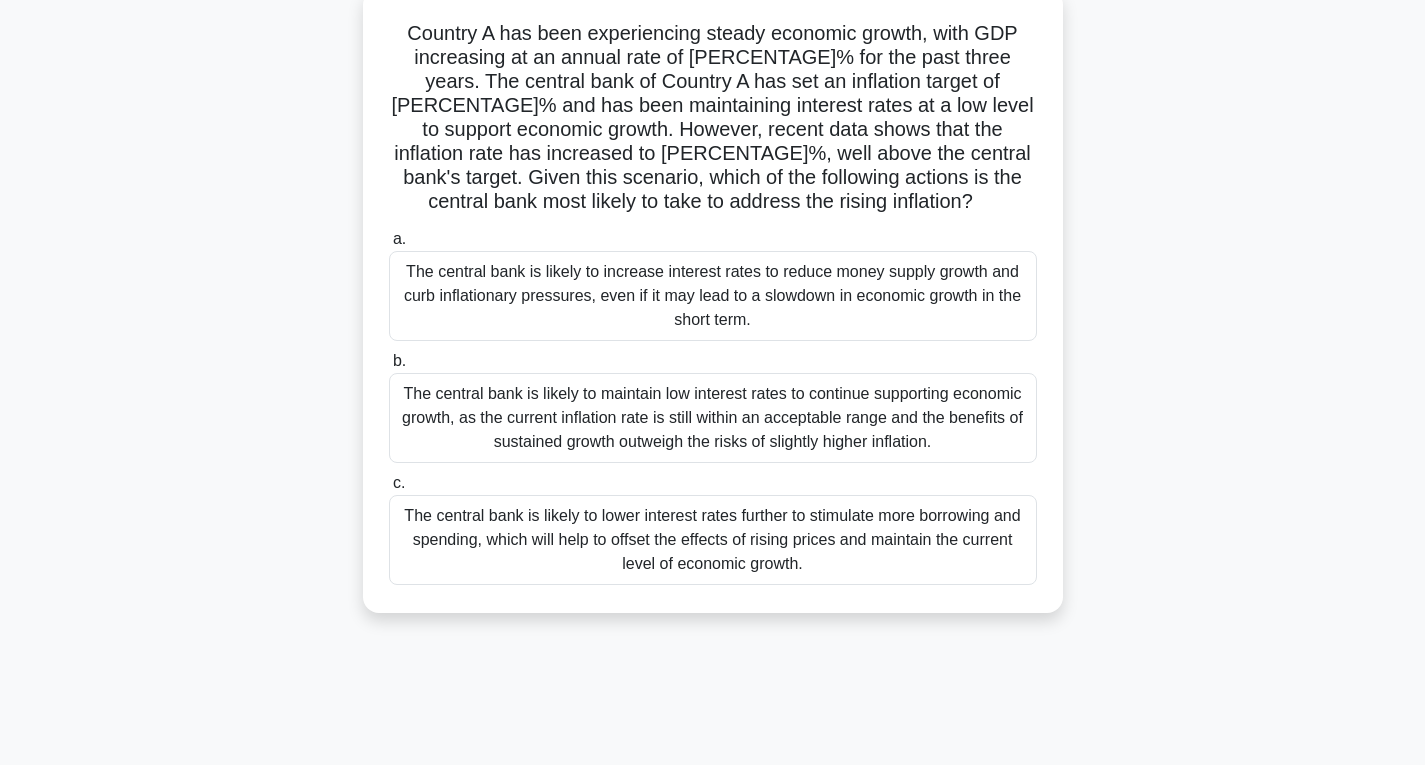 scroll, scrollTop: 126, scrollLeft: 0, axis: vertical 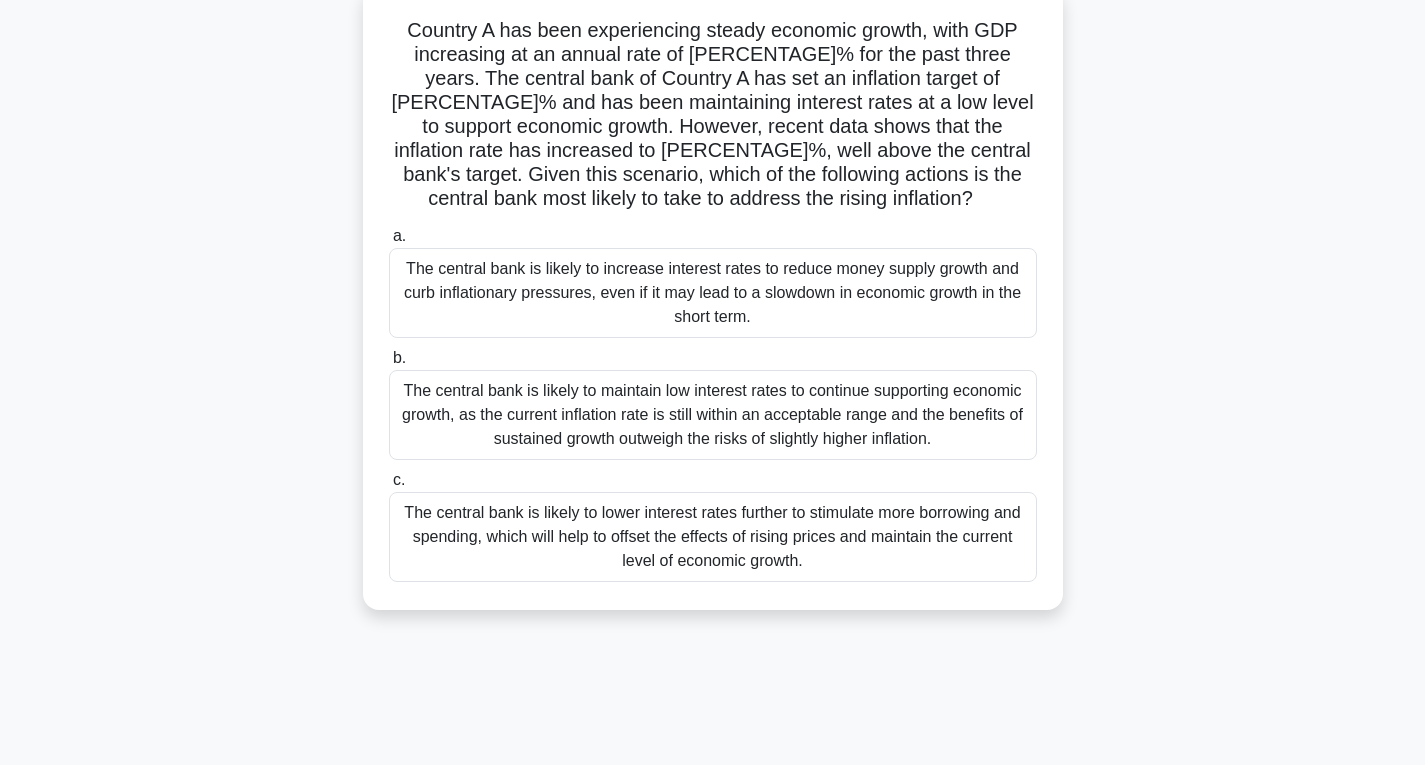 click on "The central bank is likely to lower interest rates further to stimulate more borrowing and spending, which will help to offset the effects of rising prices and maintain the current level of economic growth." at bounding box center (713, 537) 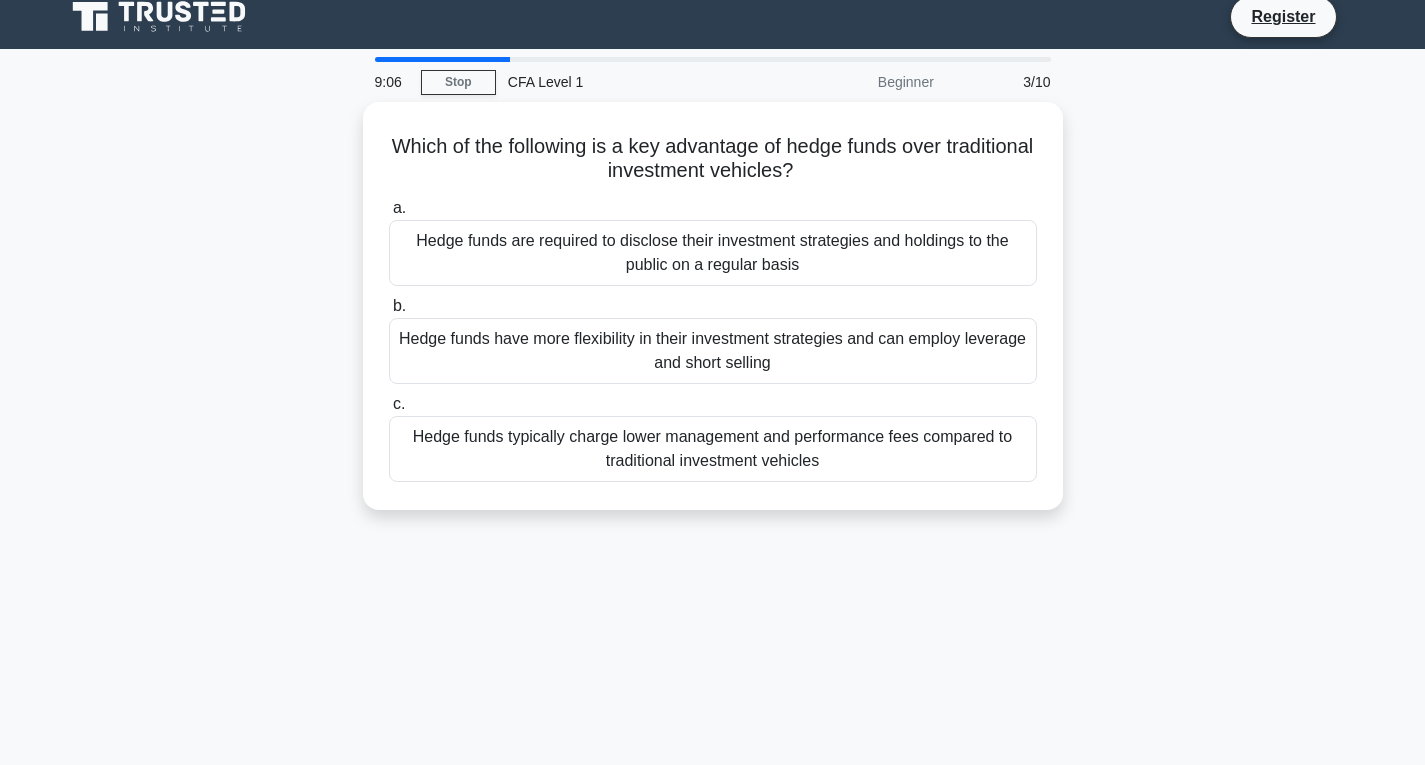 scroll, scrollTop: 0, scrollLeft: 0, axis: both 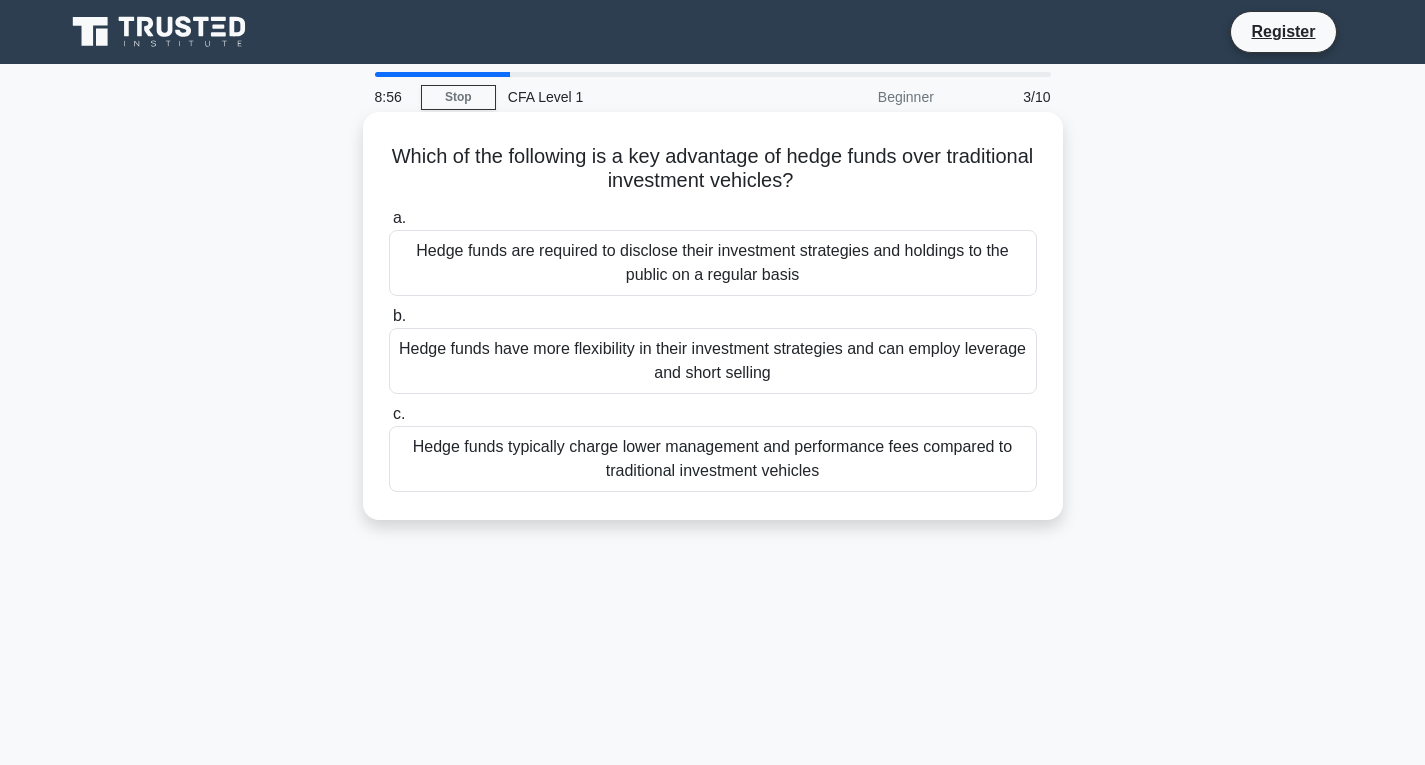 click on "Hedge funds typically charge lower management and performance fees compared to traditional investment vehicles" at bounding box center [713, 459] 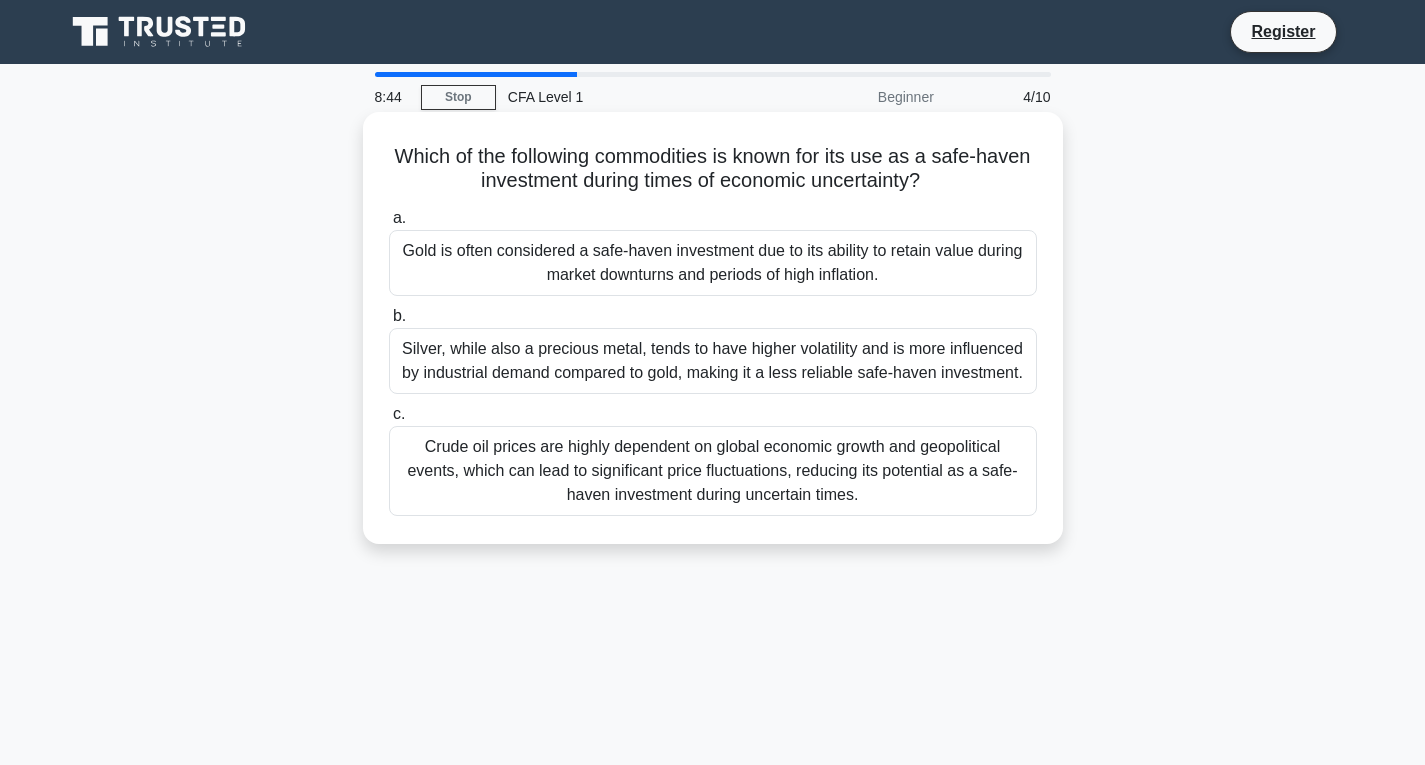 click on "Gold is often considered a safe-haven investment due to its ability to retain value during market downturns and periods of high inflation." at bounding box center (713, 263) 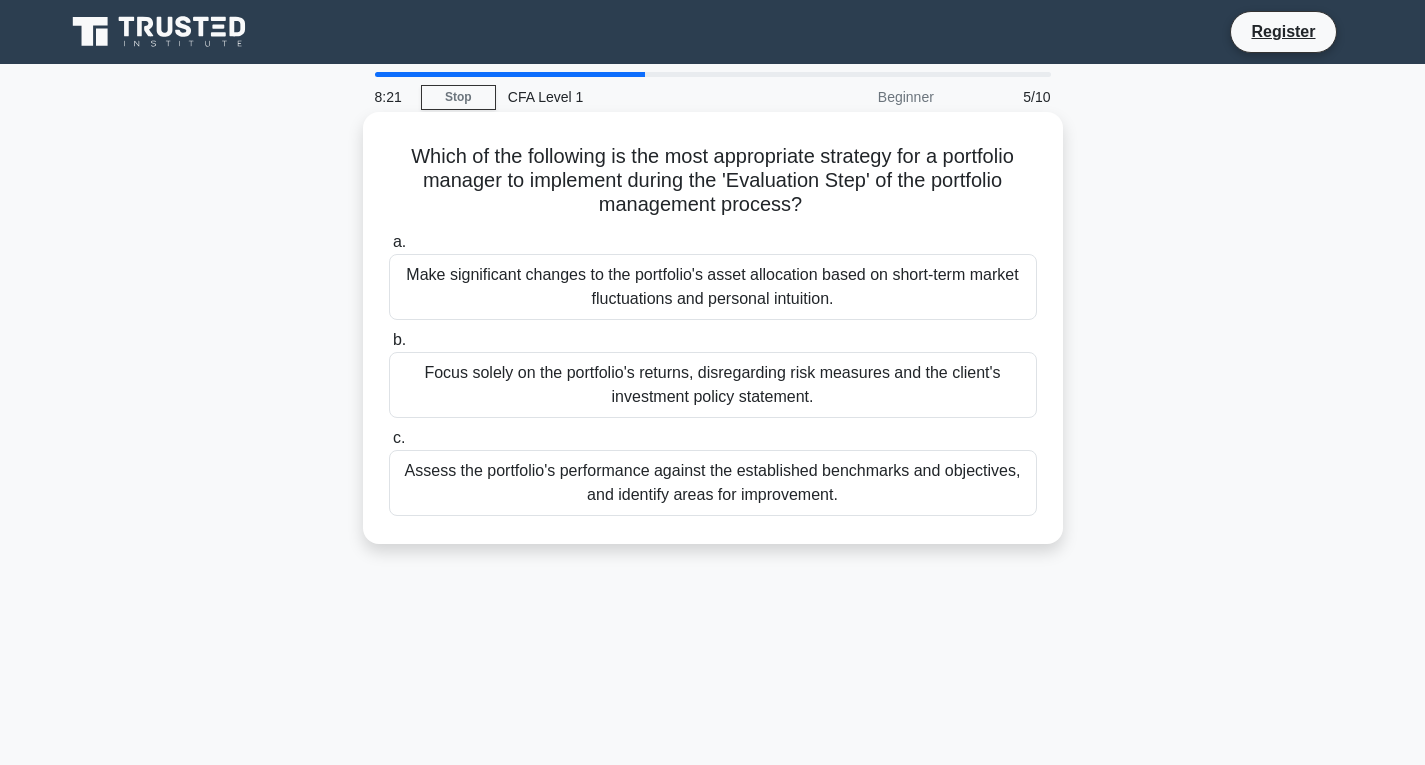 click on "Assess the portfolio's performance against the established benchmarks and objectives, and identify areas for improvement." at bounding box center (713, 483) 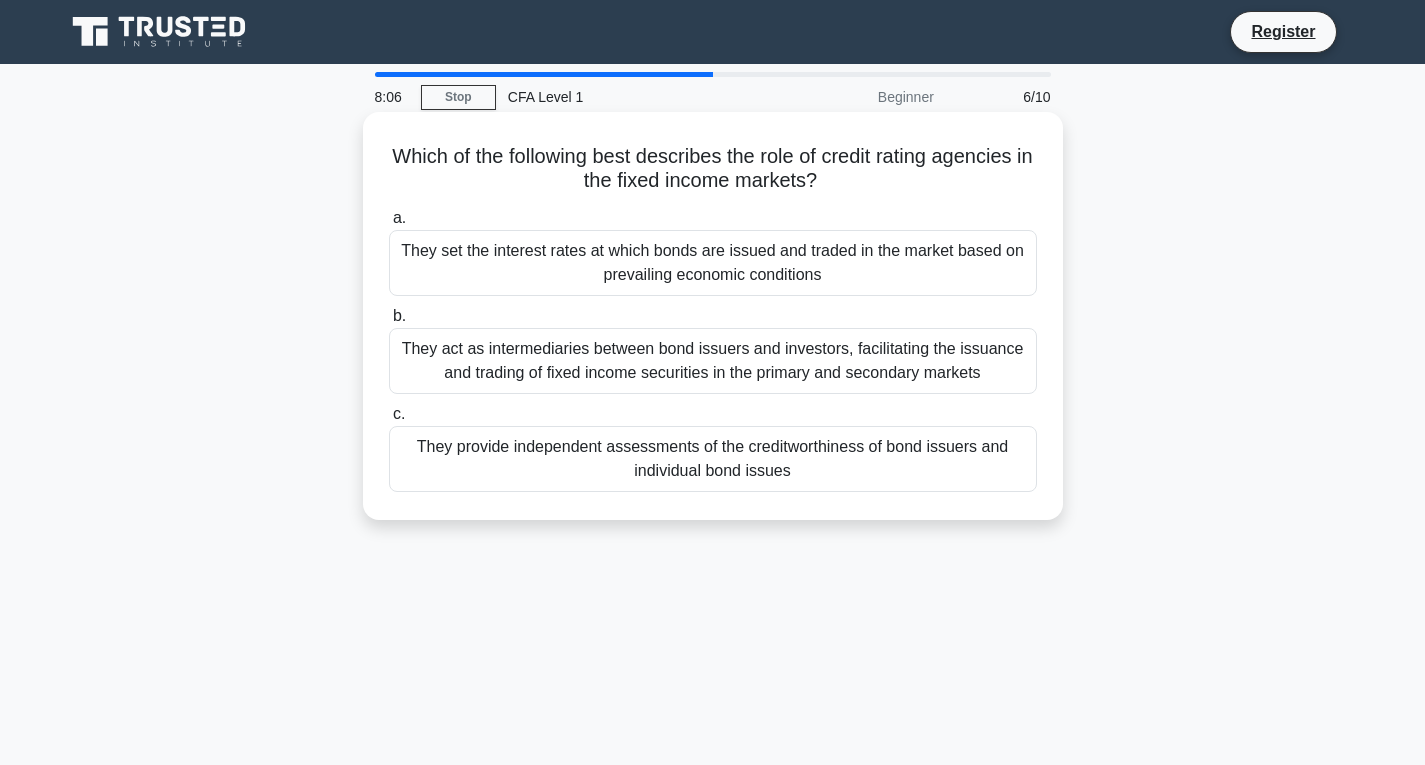 click on "They act as intermediaries between bond issuers and investors, facilitating the issuance and trading of fixed income securities in the primary and secondary markets" at bounding box center [713, 361] 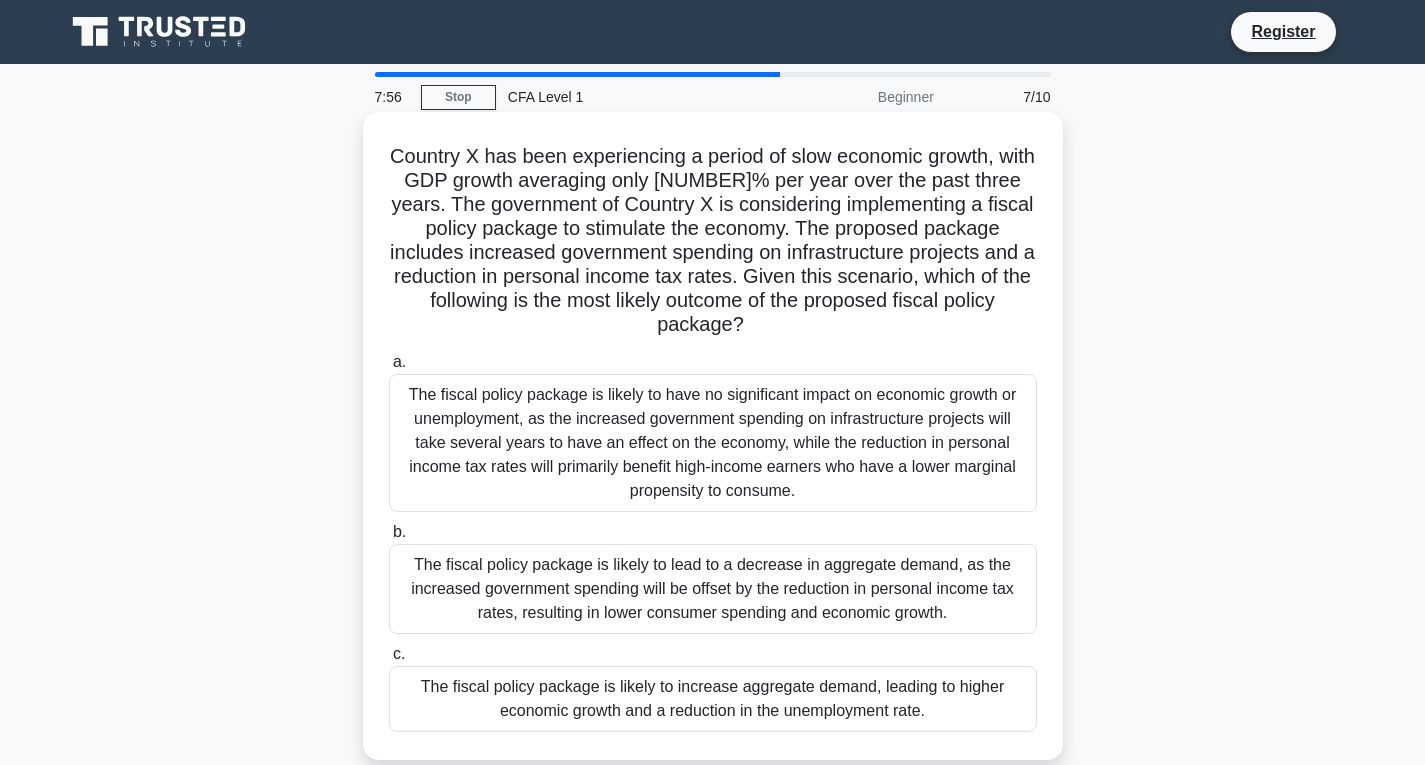 click on "The fiscal policy package is likely to lead to a decrease in aggregate demand, as the increased government spending will be offset by the reduction in personal income tax rates, resulting in lower consumer spending and economic growth." at bounding box center (713, 589) 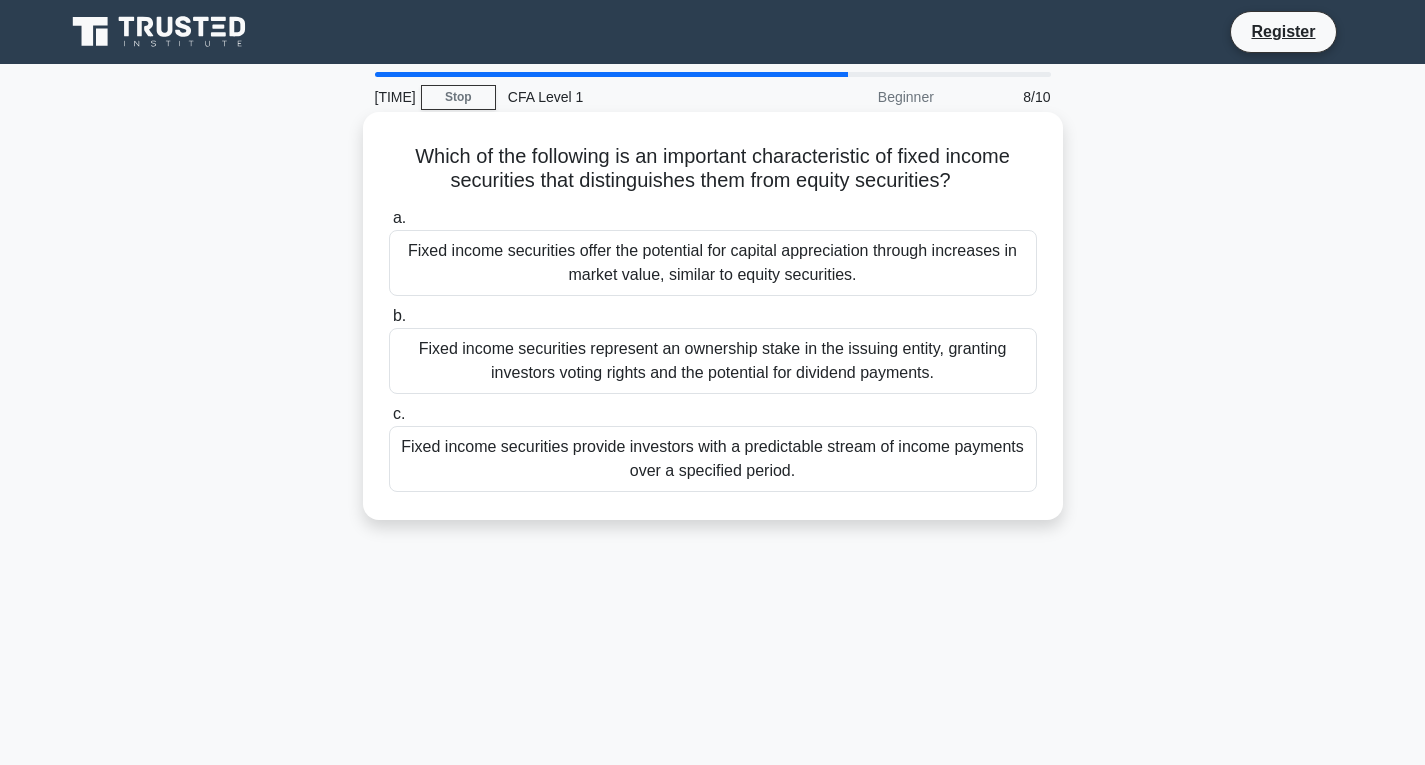 click on "Fixed income securities provide investors with a predictable stream of income payments over a specified period." at bounding box center [713, 459] 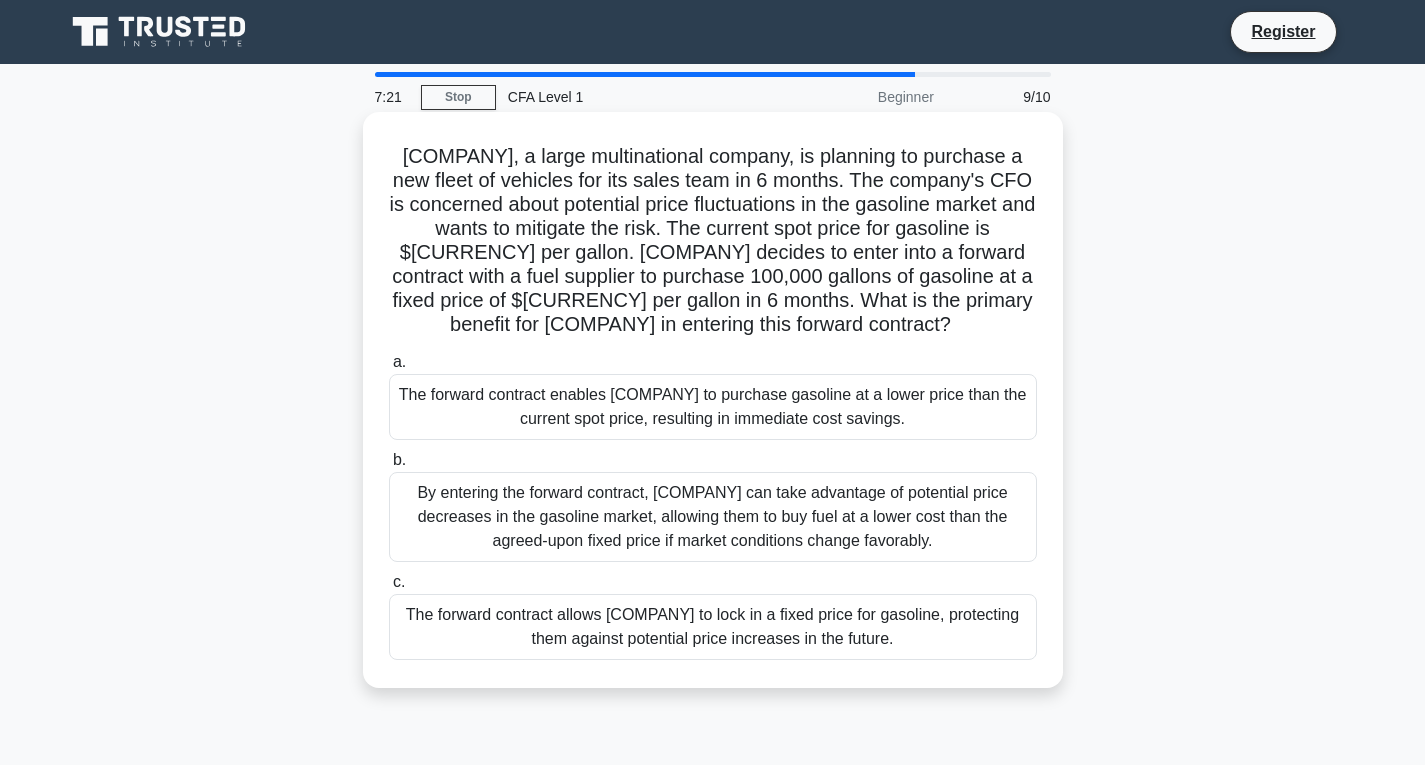 click on "The forward contract enables [COMPANY] to purchase gasoline at a lower price than the current spot price, resulting in immediate cost savings." at bounding box center (713, 407) 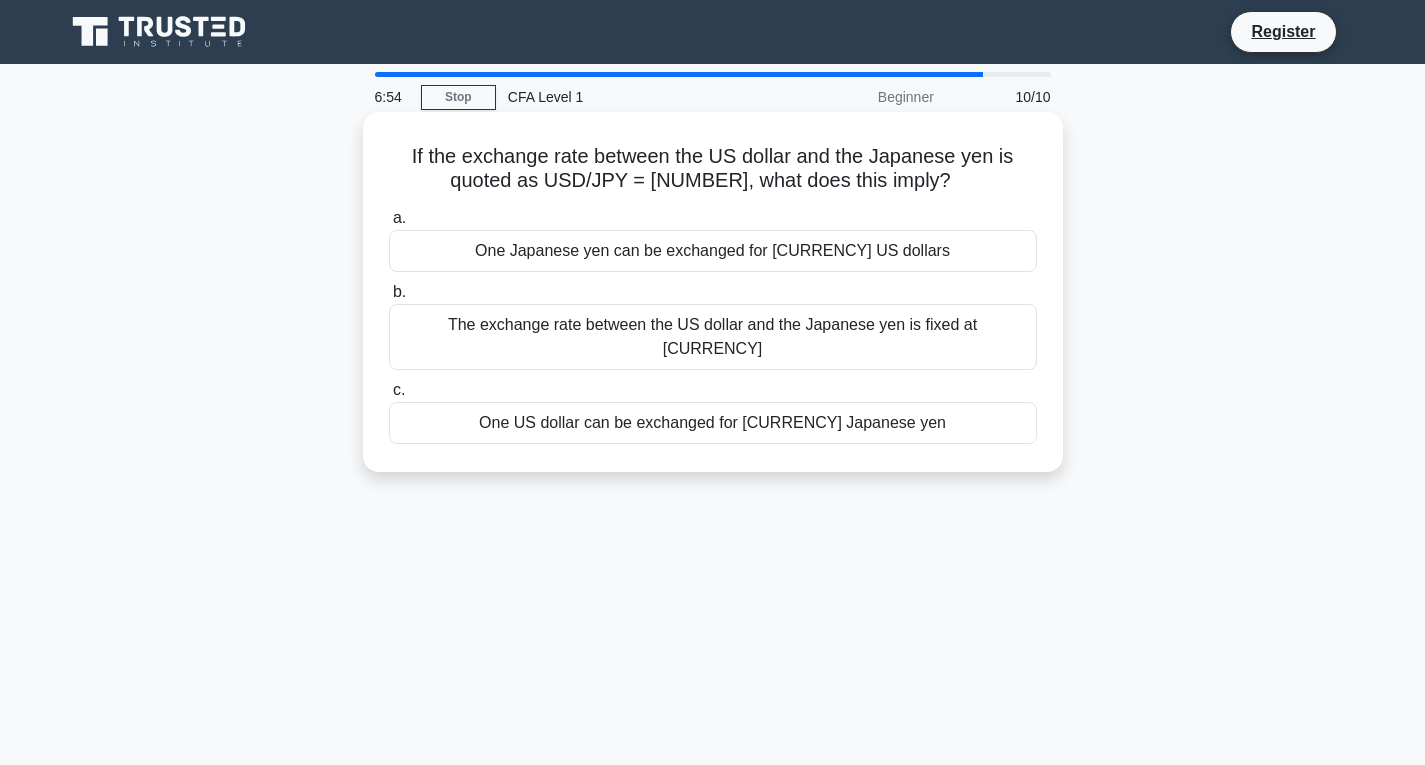 click on "One US dollar can be exchanged for [CURRENCY] Japanese yen" at bounding box center [713, 423] 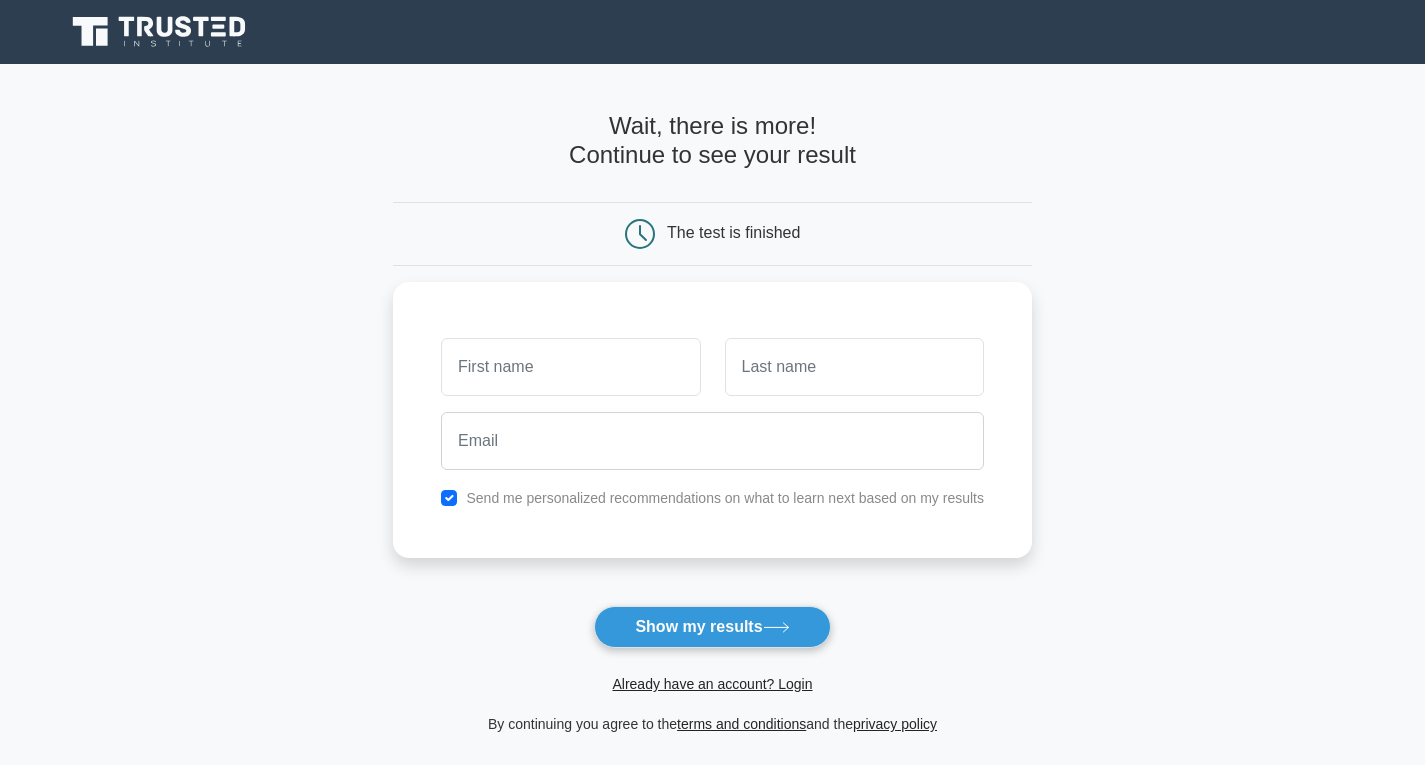 scroll, scrollTop: 0, scrollLeft: 0, axis: both 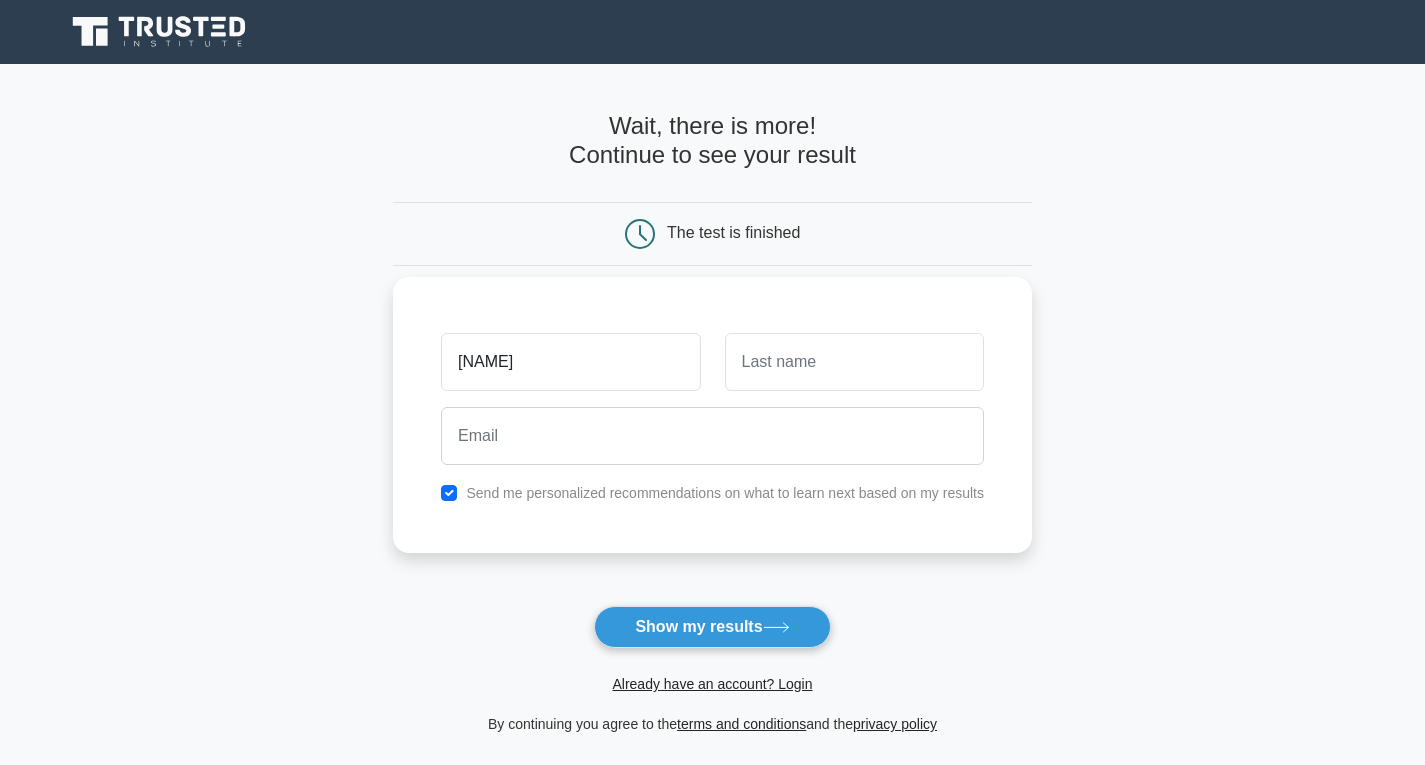 type on "[NAME]" 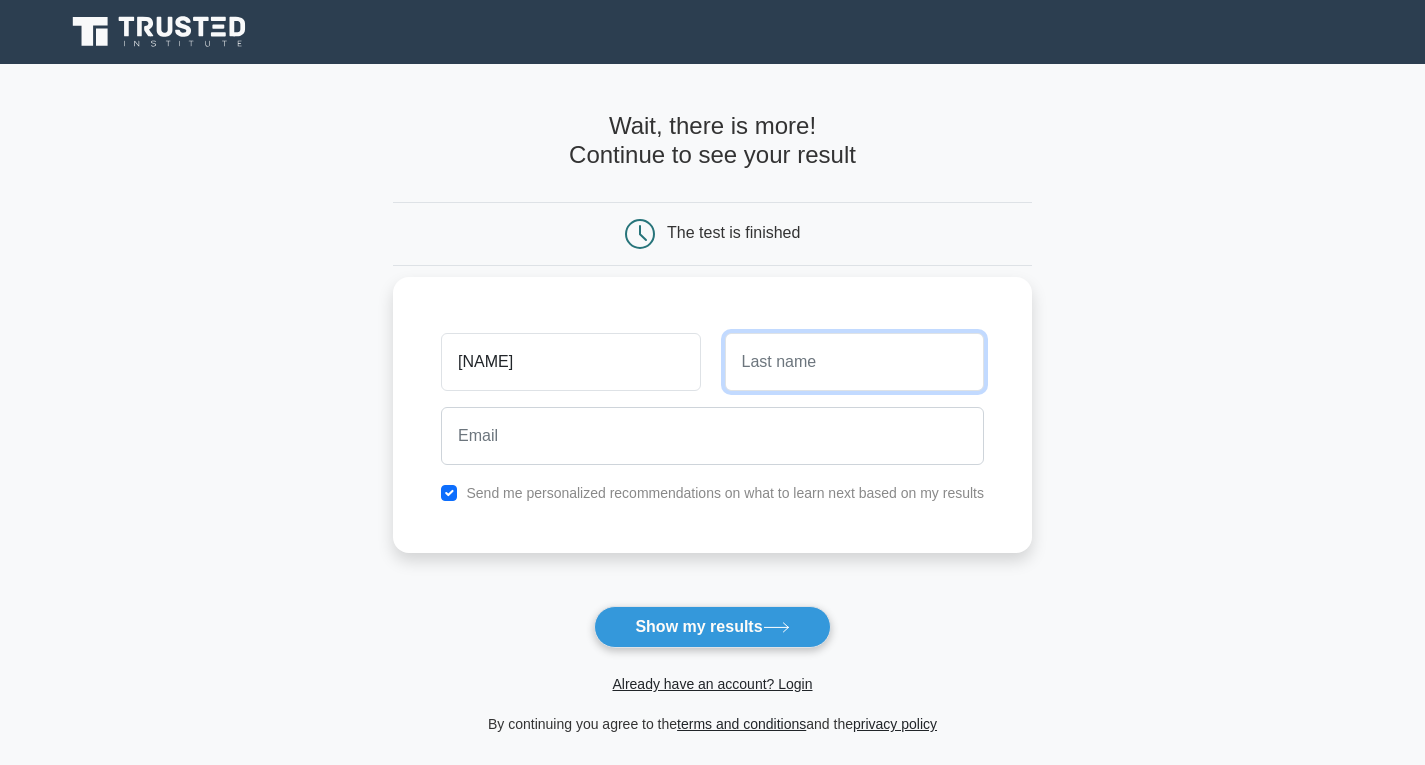 click at bounding box center (854, 362) 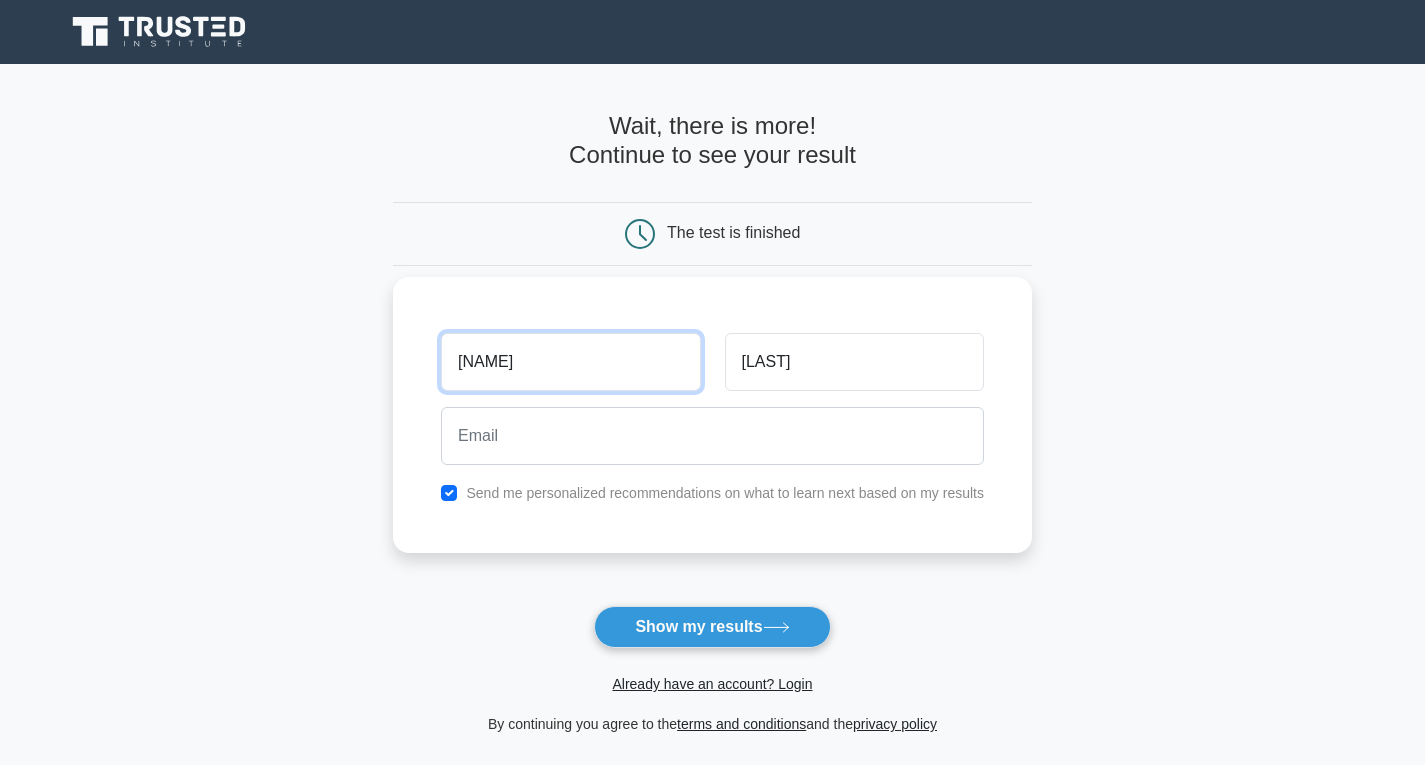 click on "rohit" at bounding box center [570, 362] 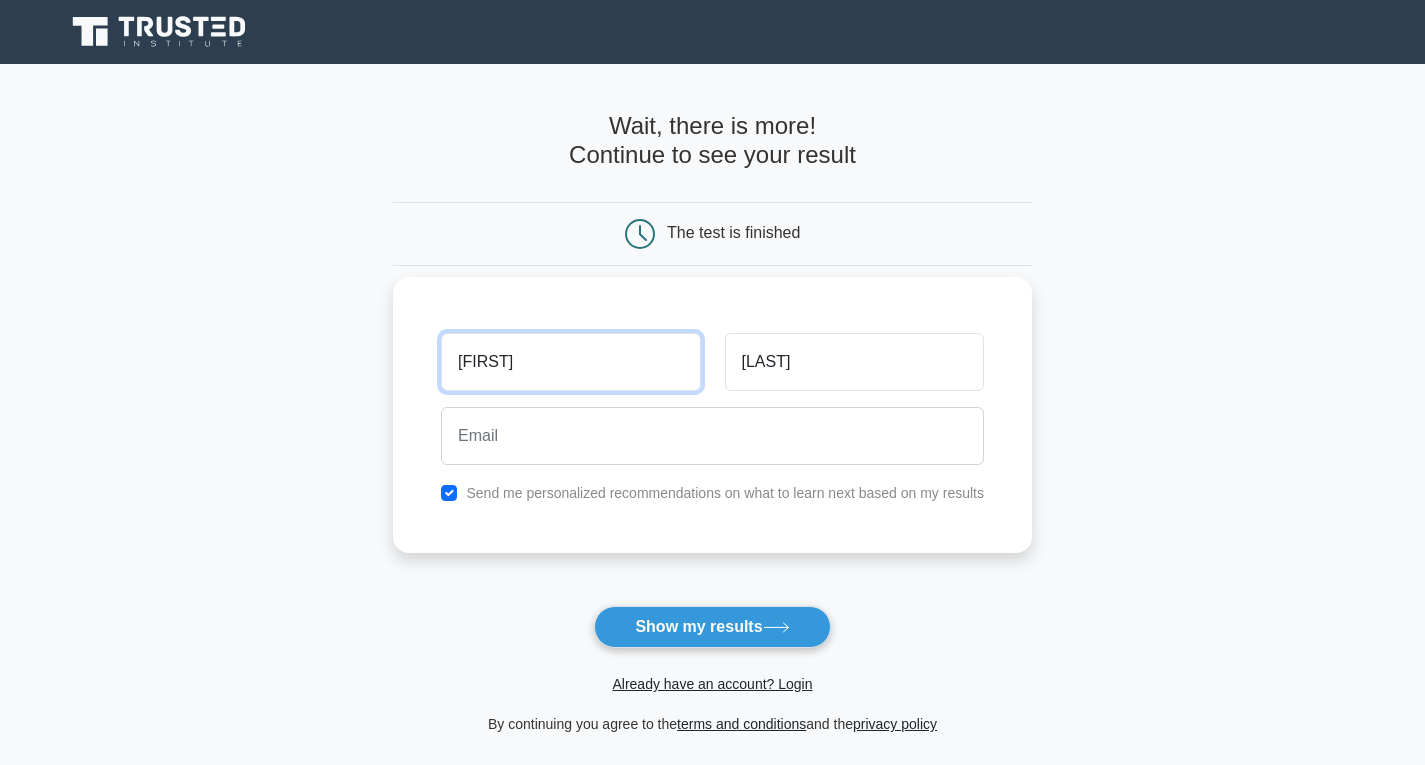 type on "Rohit" 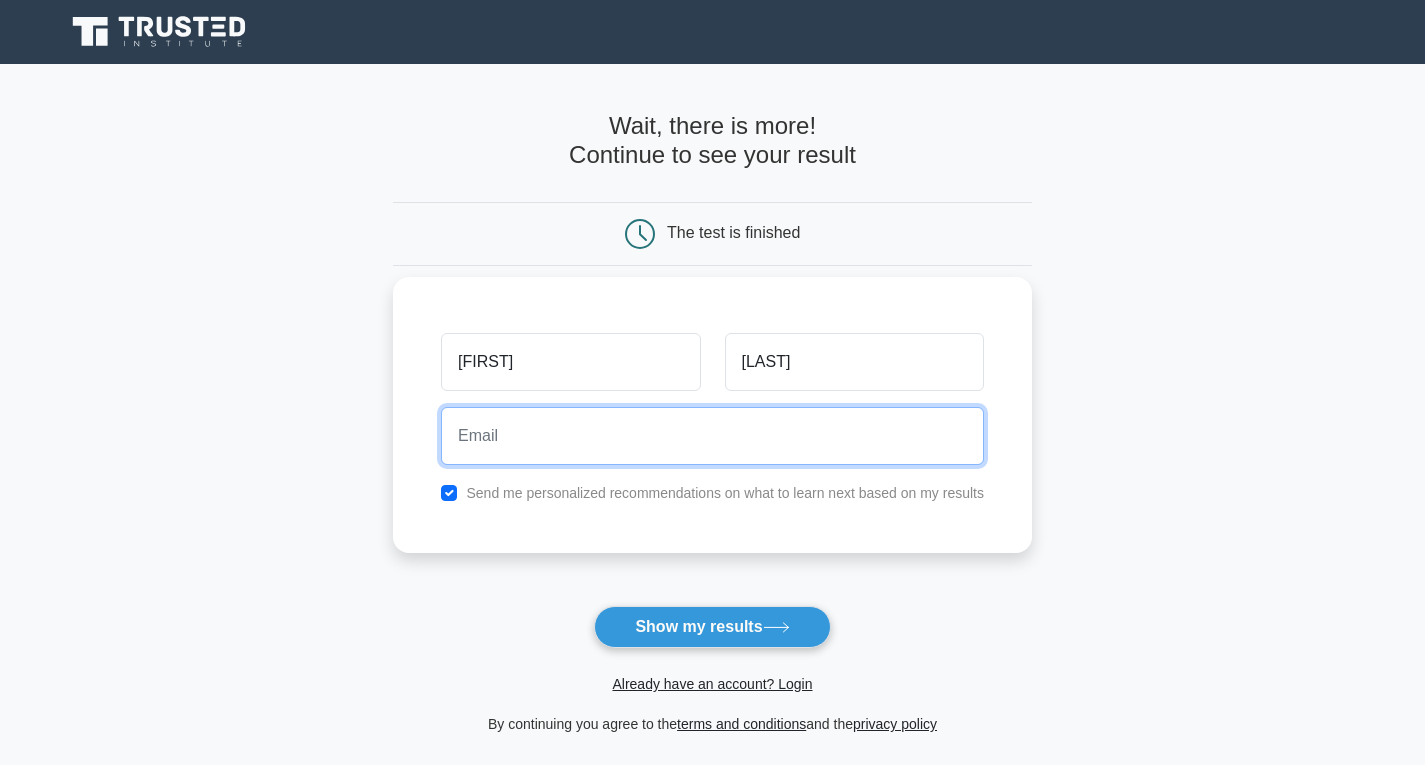 click at bounding box center [712, 436] 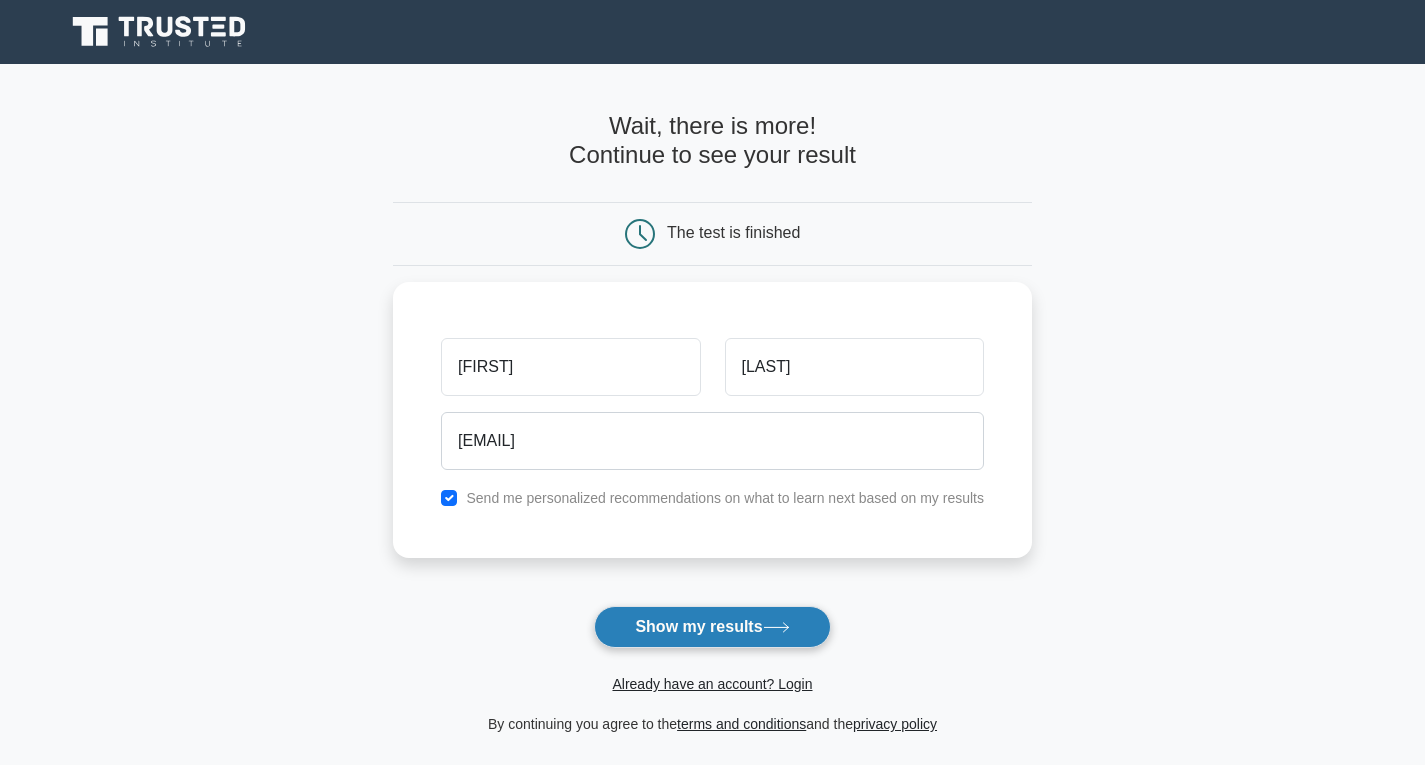 click on "Show my results" at bounding box center (712, 627) 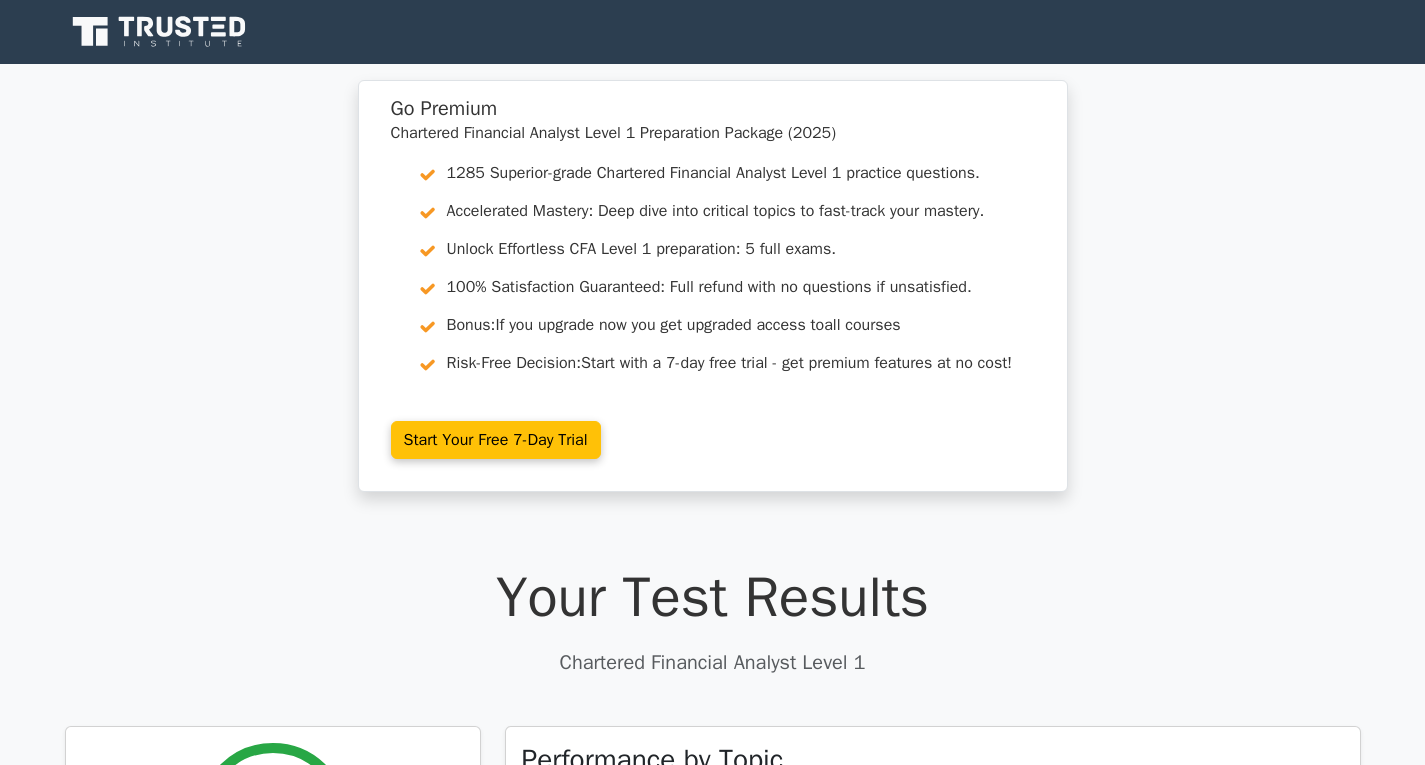 scroll, scrollTop: 0, scrollLeft: 0, axis: both 